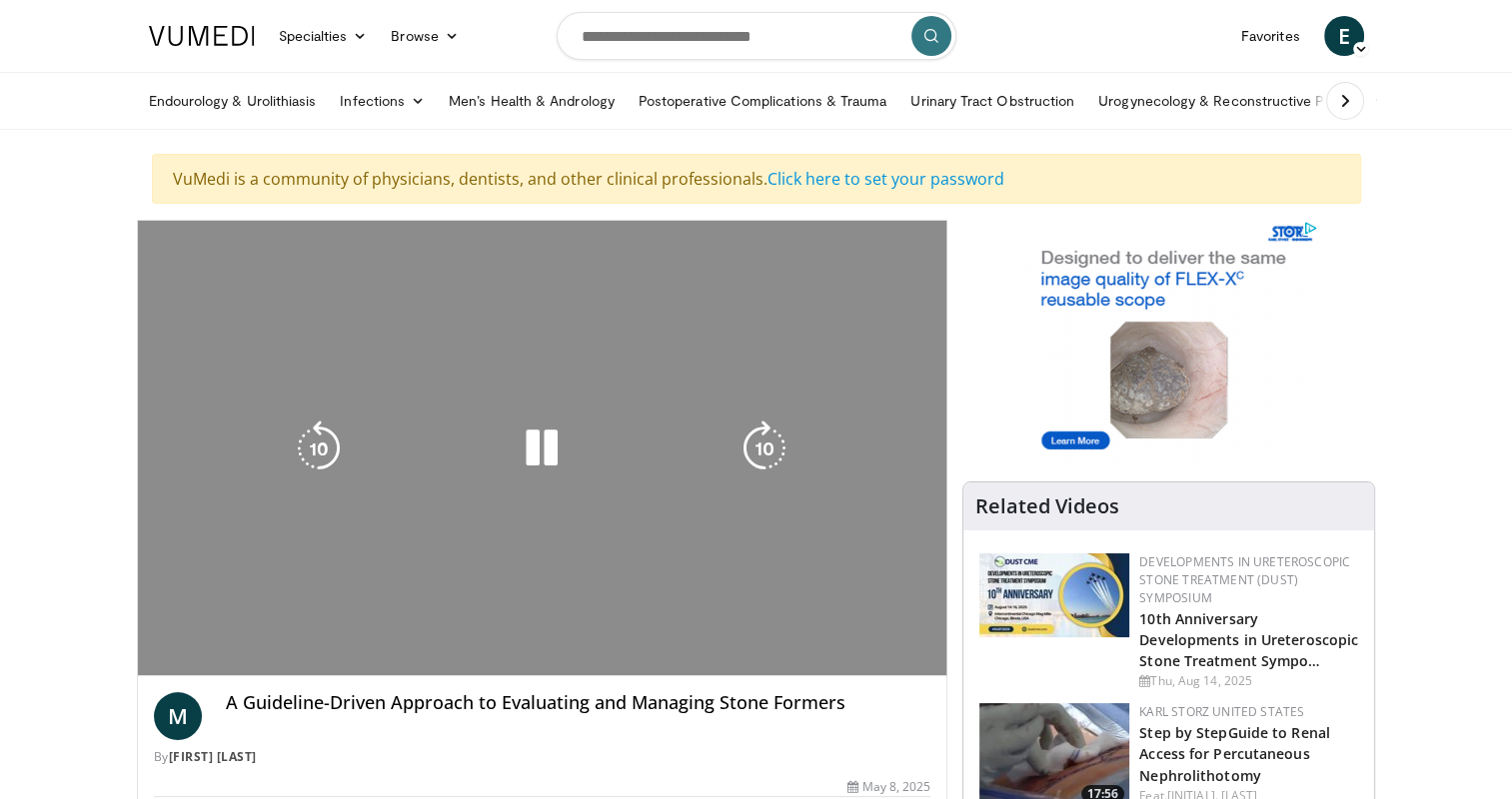scroll, scrollTop: 0, scrollLeft: 0, axis: both 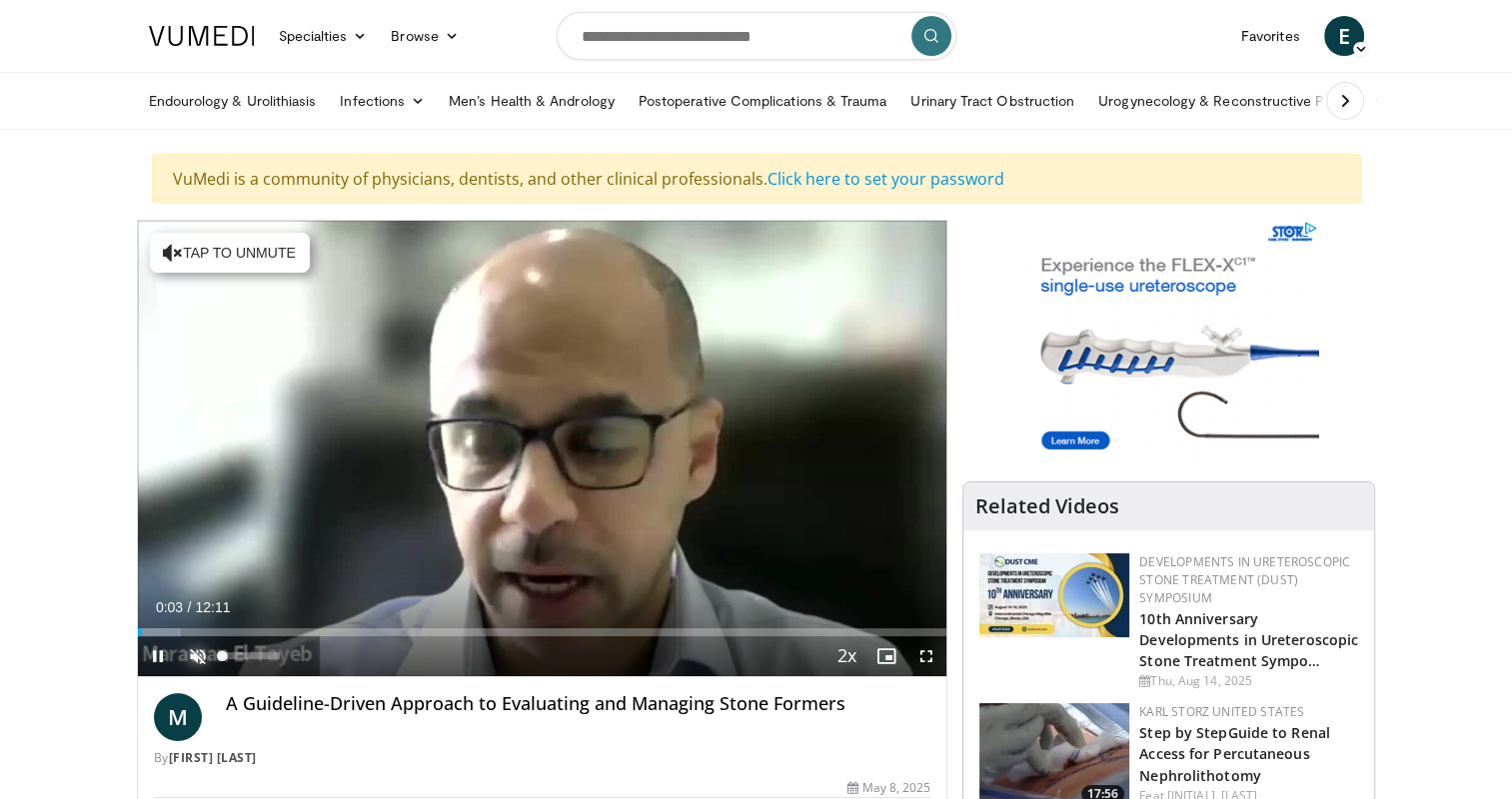 click at bounding box center [198, 656] 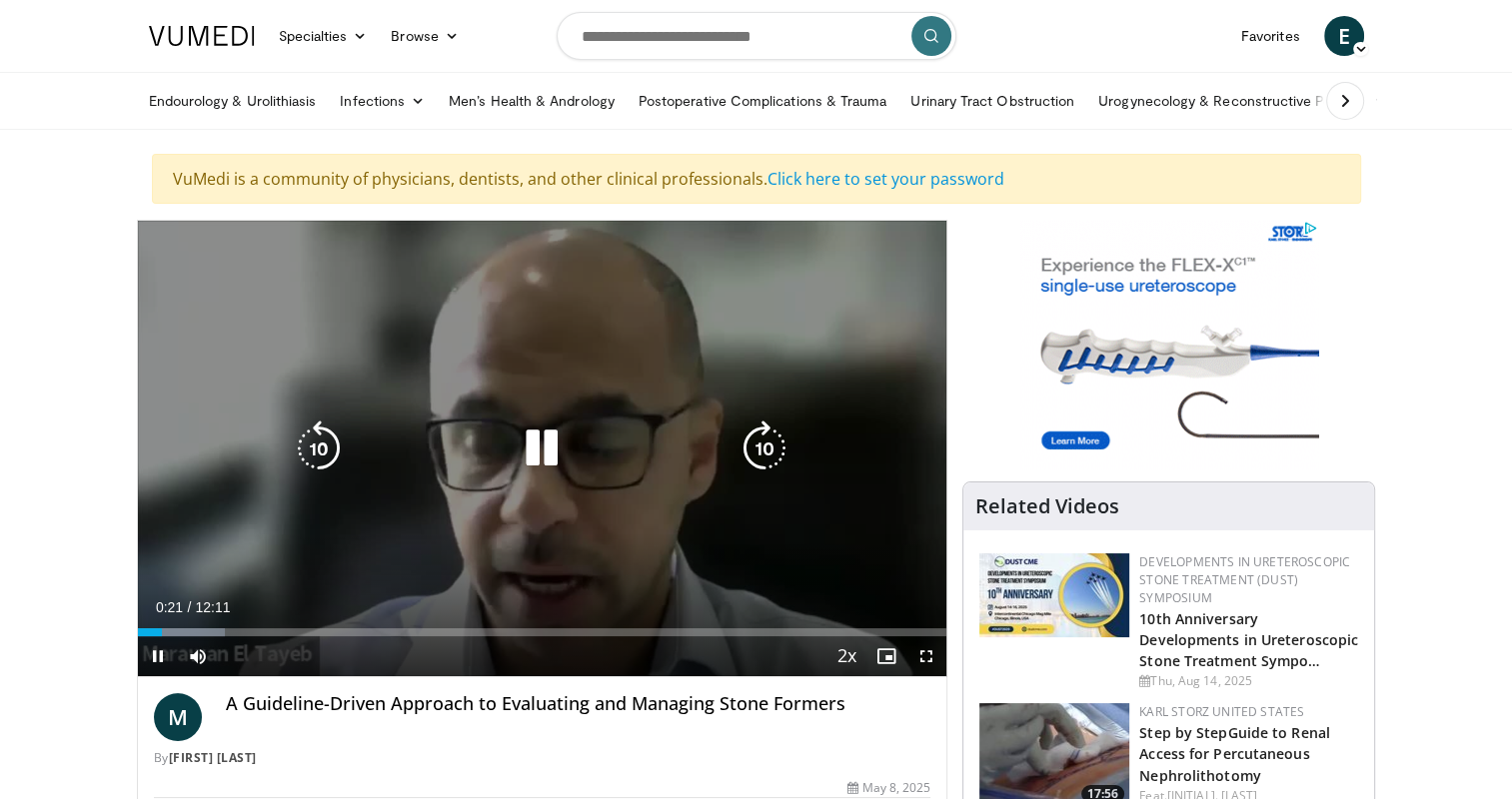 click on "10 seconds
Tap to unmute" at bounding box center (543, 448) 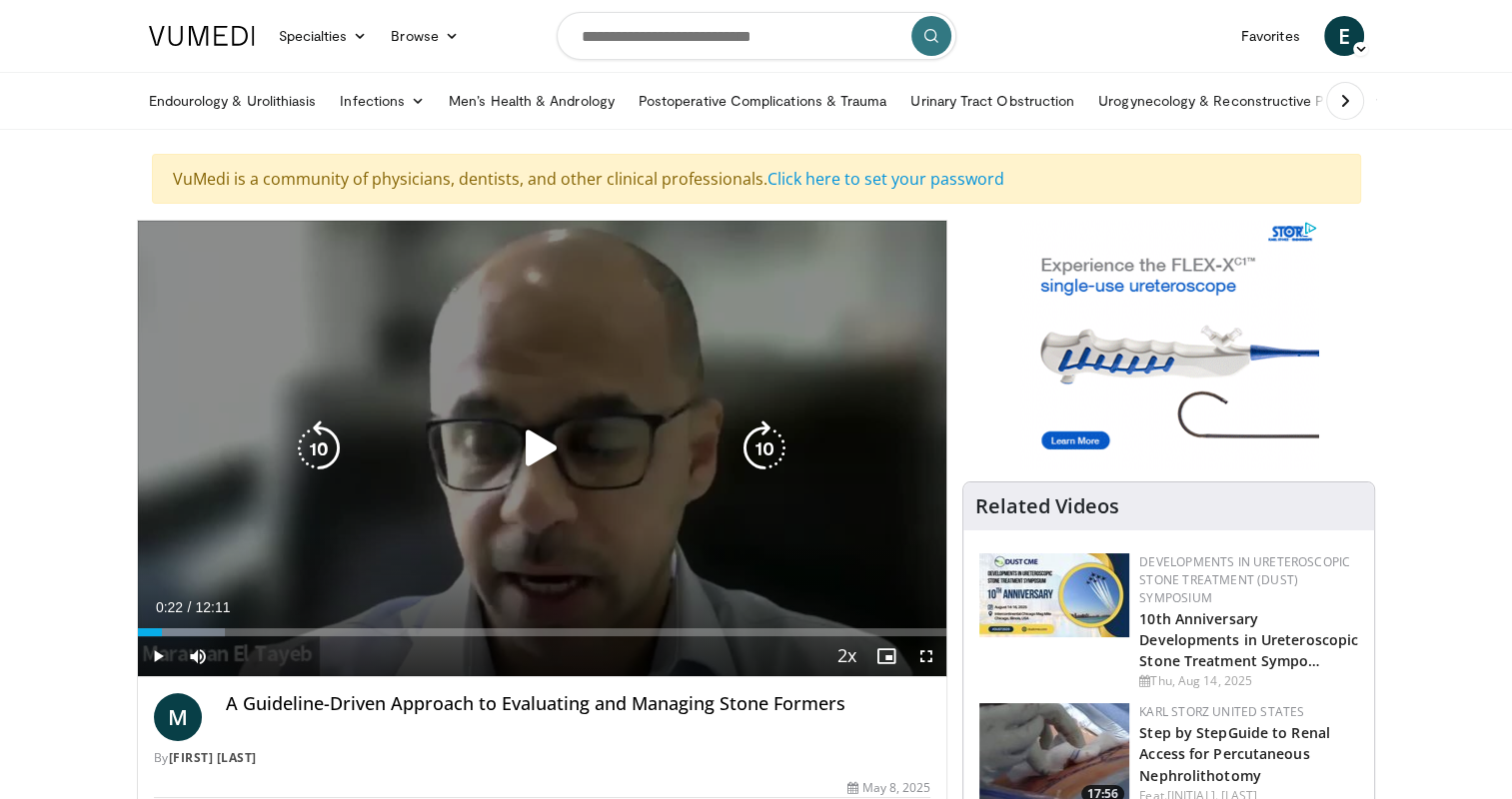 click at bounding box center [542, 448] 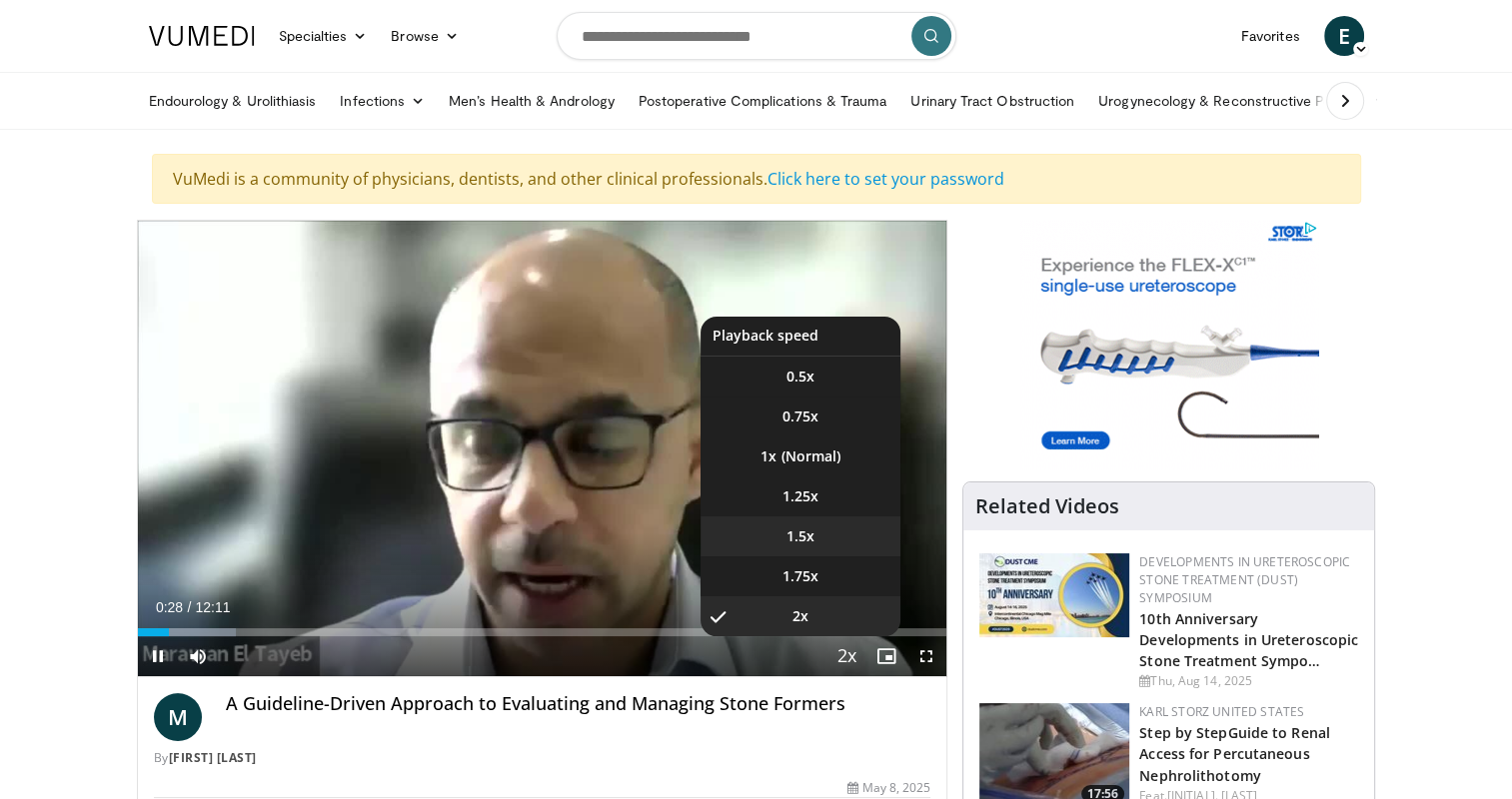 click on "1.5x" at bounding box center (800, 536) 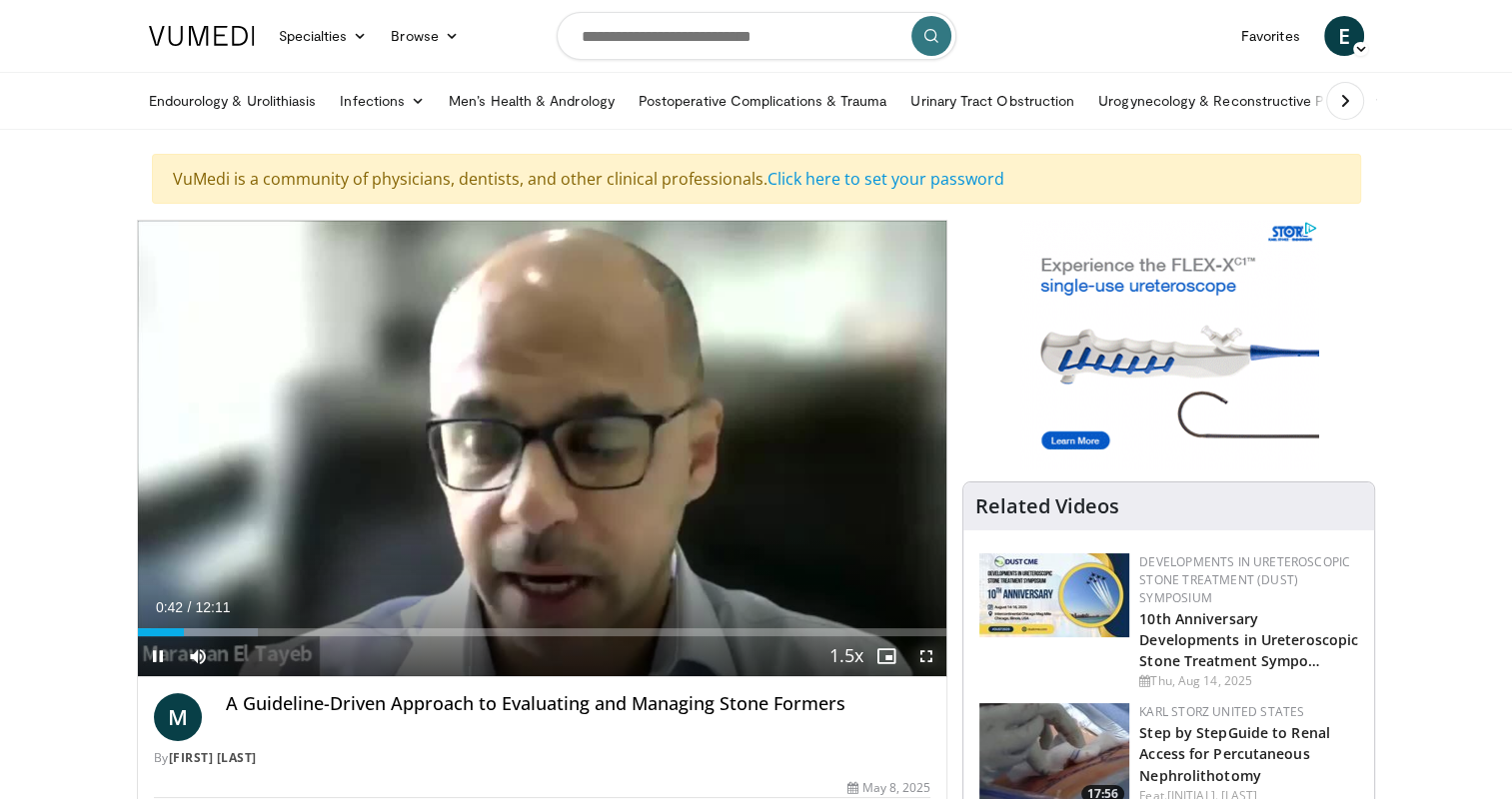 click at bounding box center (926, 656) 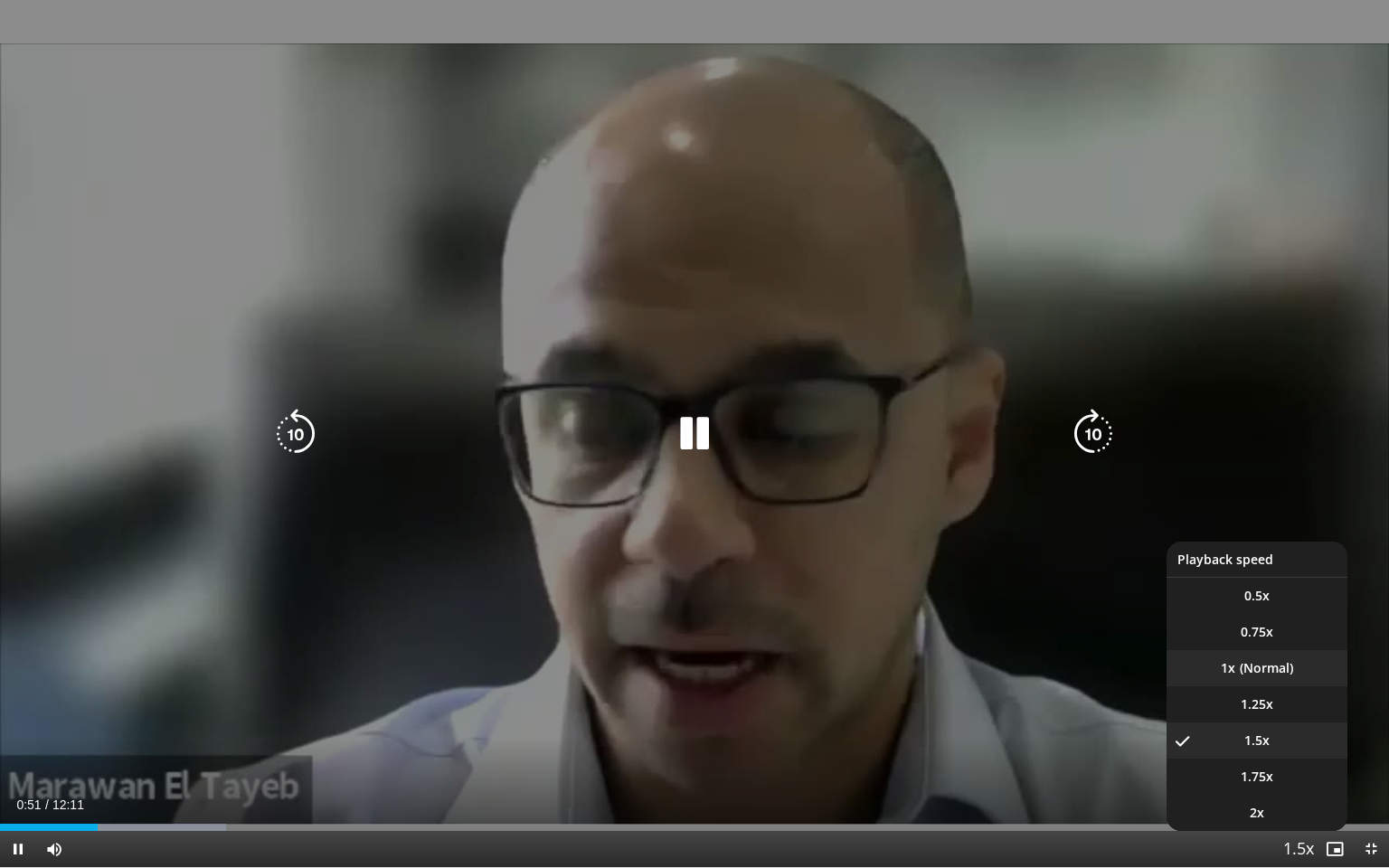 click on "1x" at bounding box center [1257, 668] 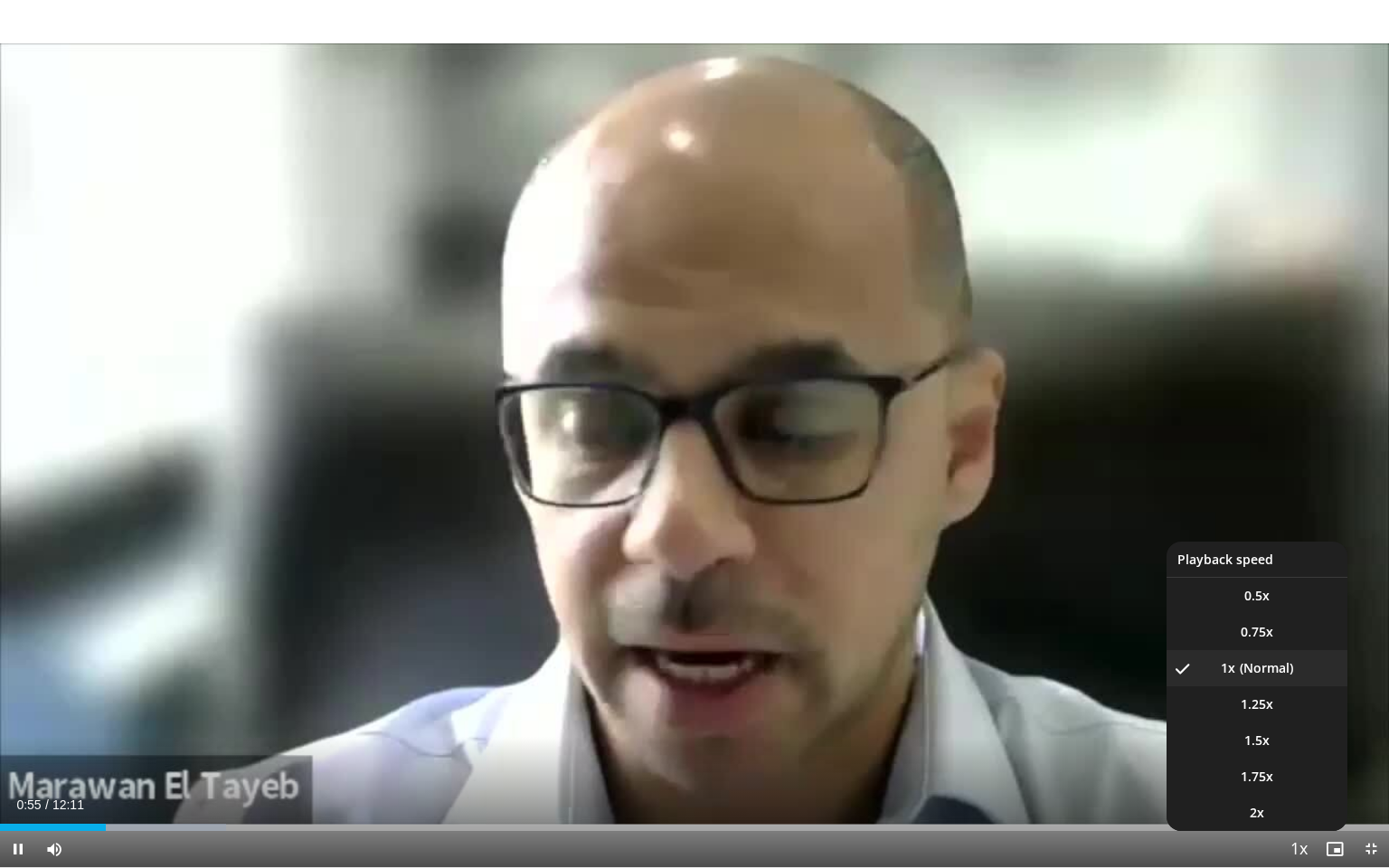 click at bounding box center [1299, 850] 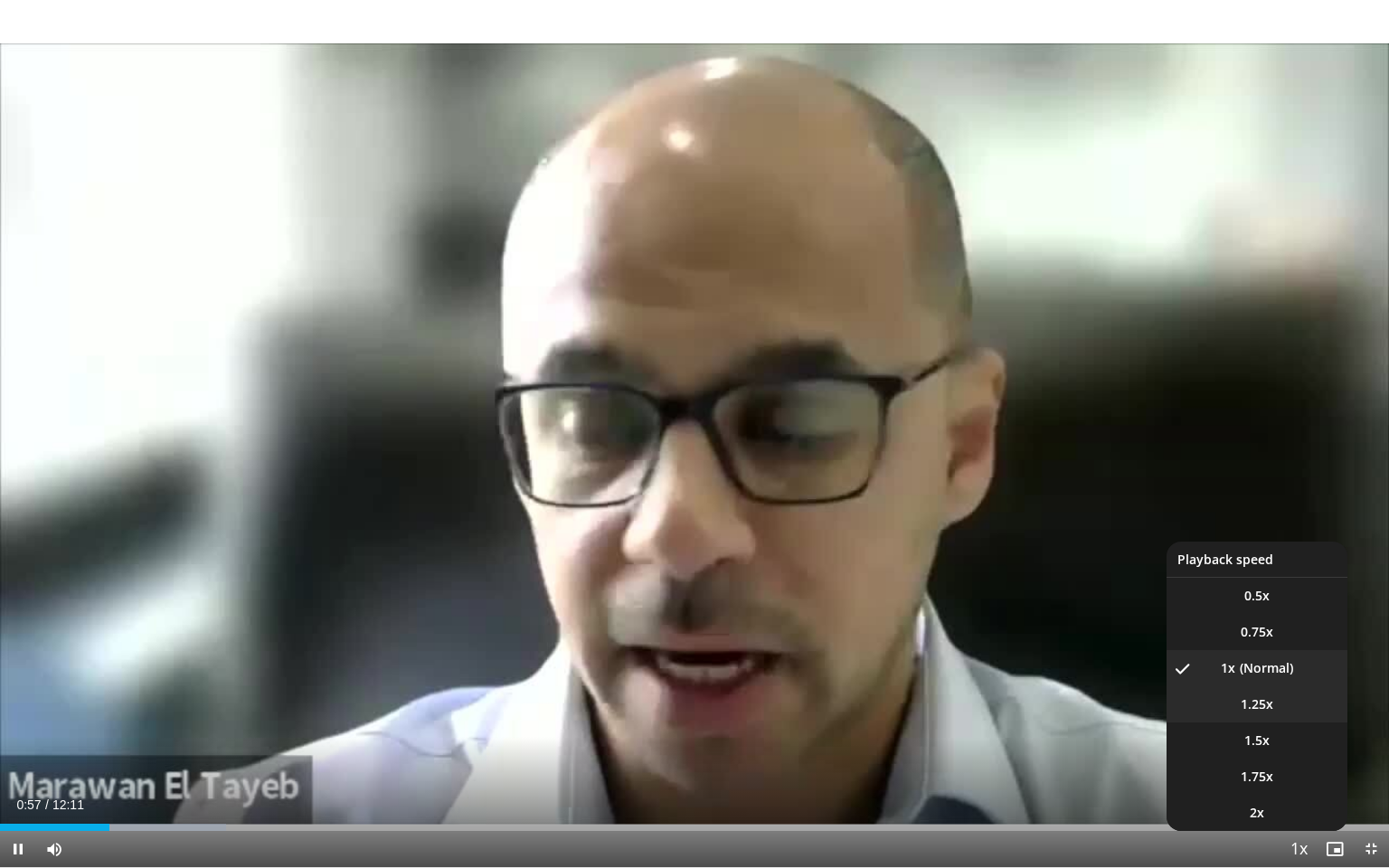 click on "1.25x" at bounding box center [1257, 704] 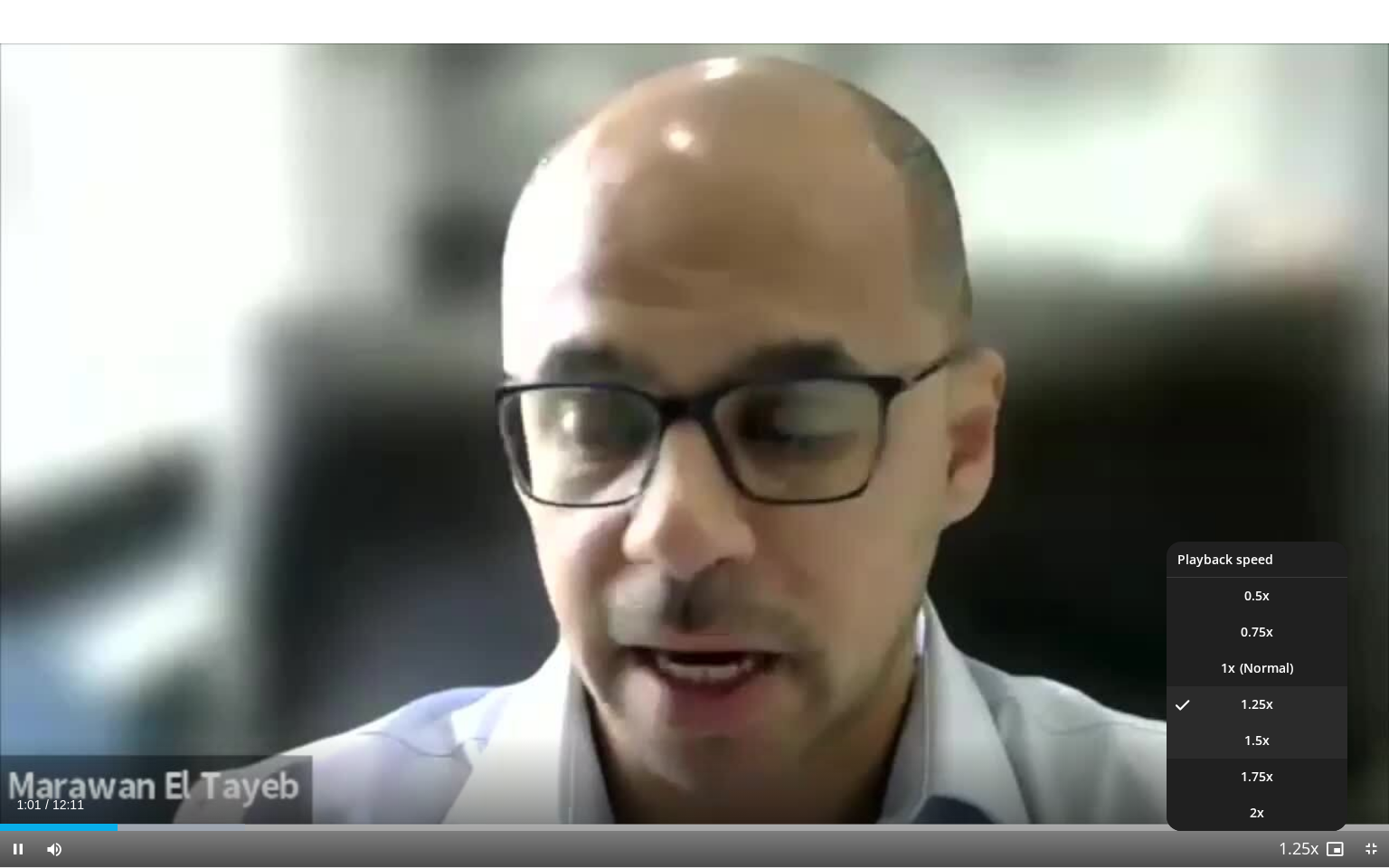 click on "1.5x" at bounding box center (1257, 741) 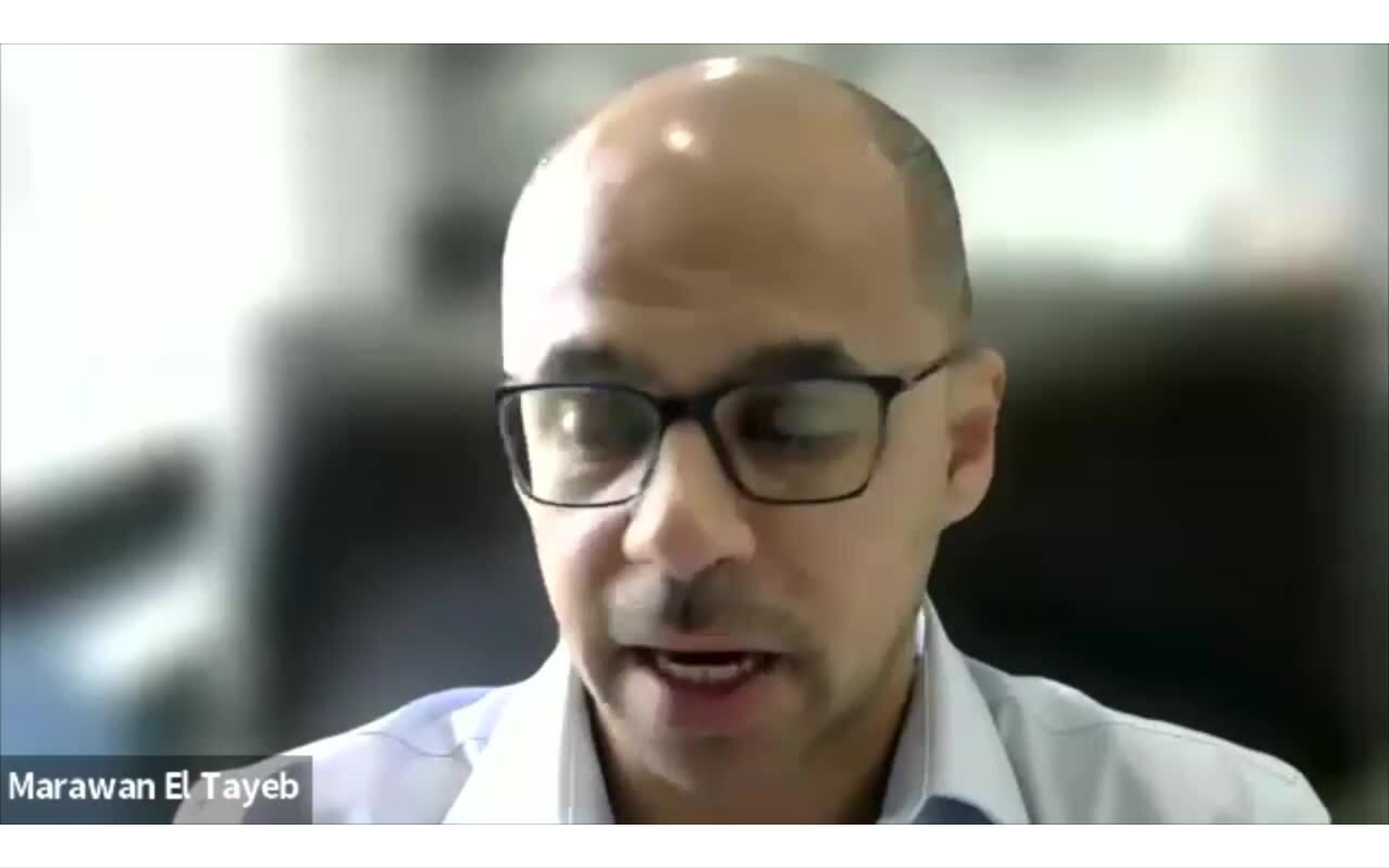 click on "10 seconds
Tap to unmute" at bounding box center [694, 433] 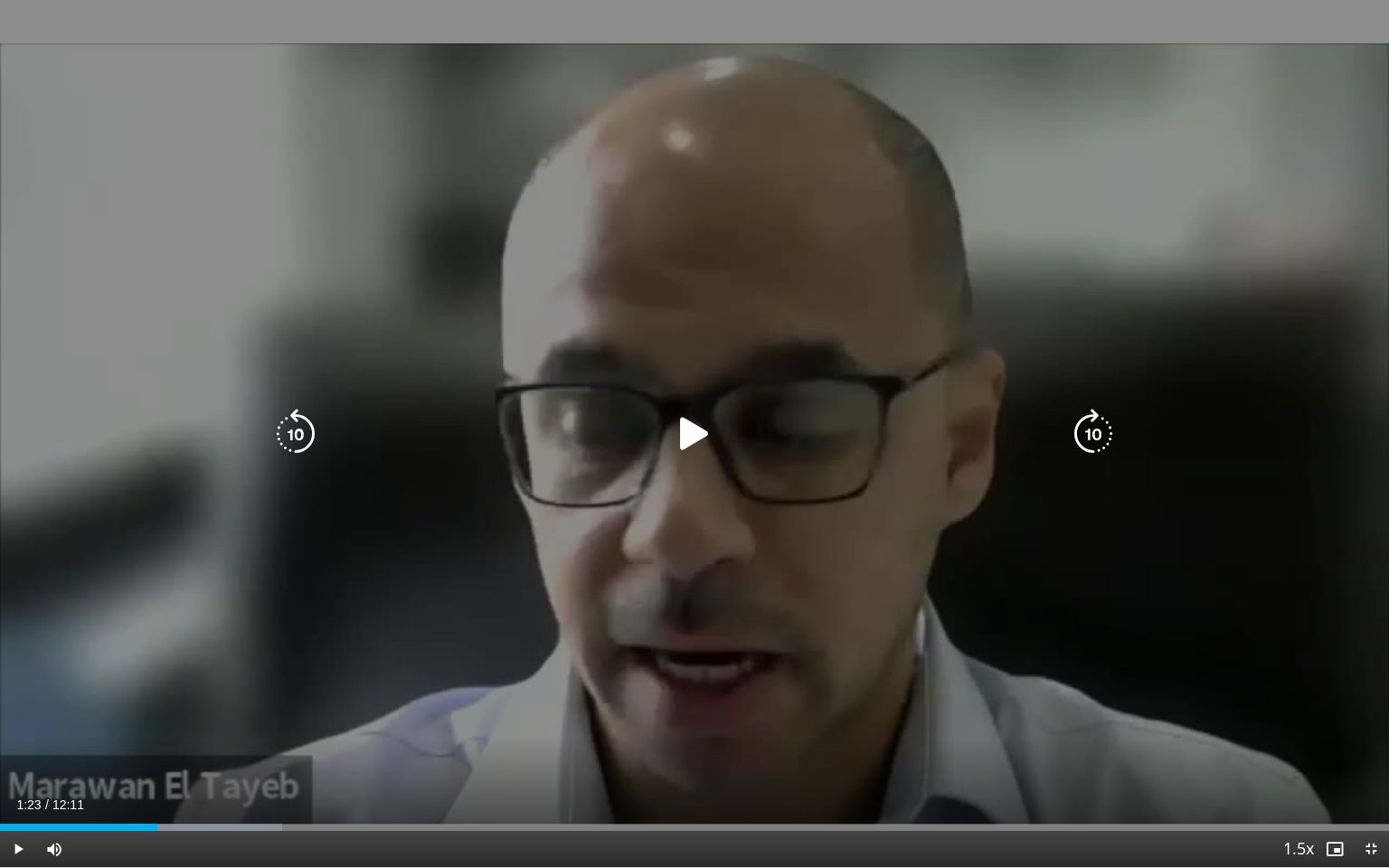 click at bounding box center (694, 434) 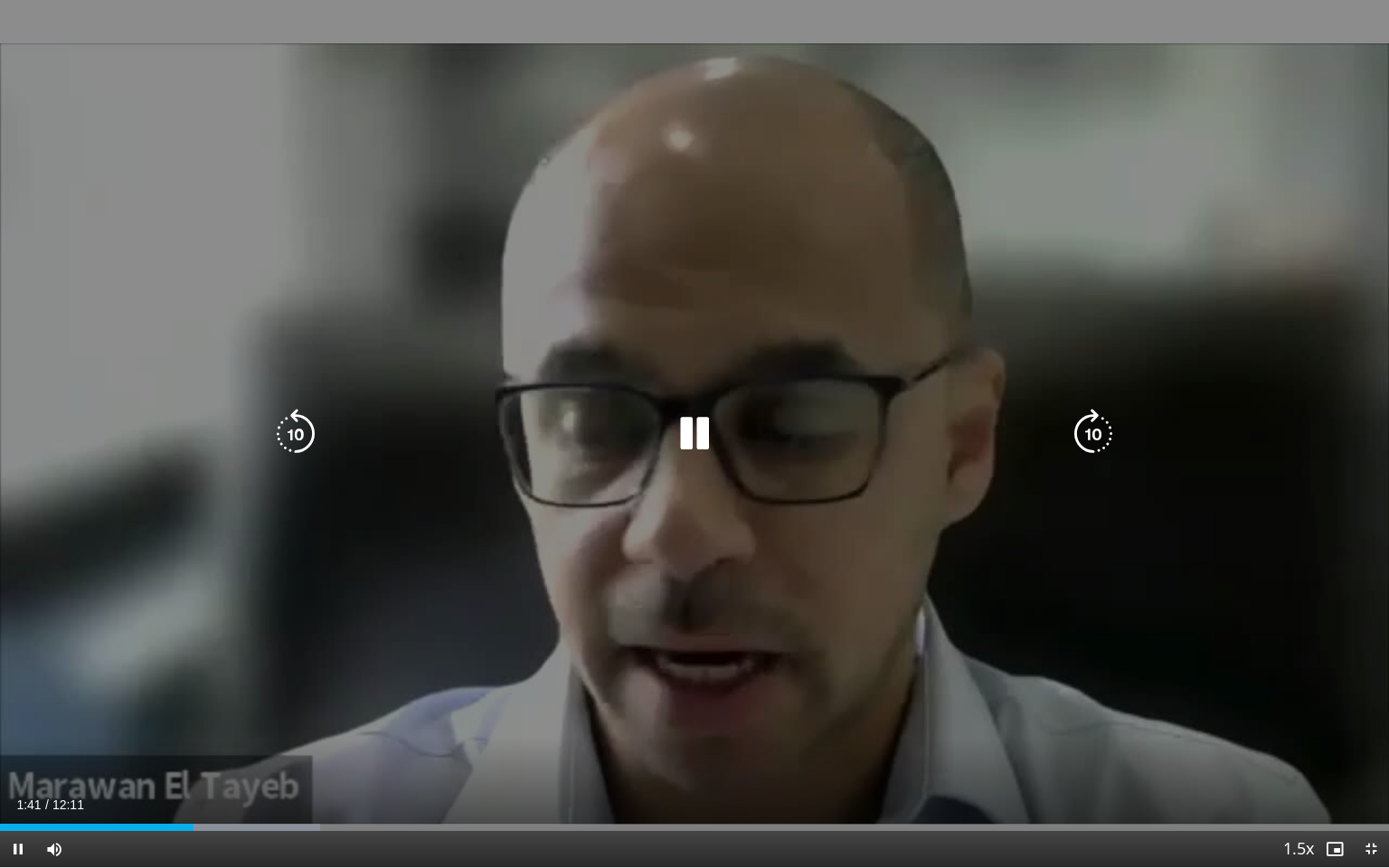 click on "10 seconds
Tap to unmute" at bounding box center (694, 433) 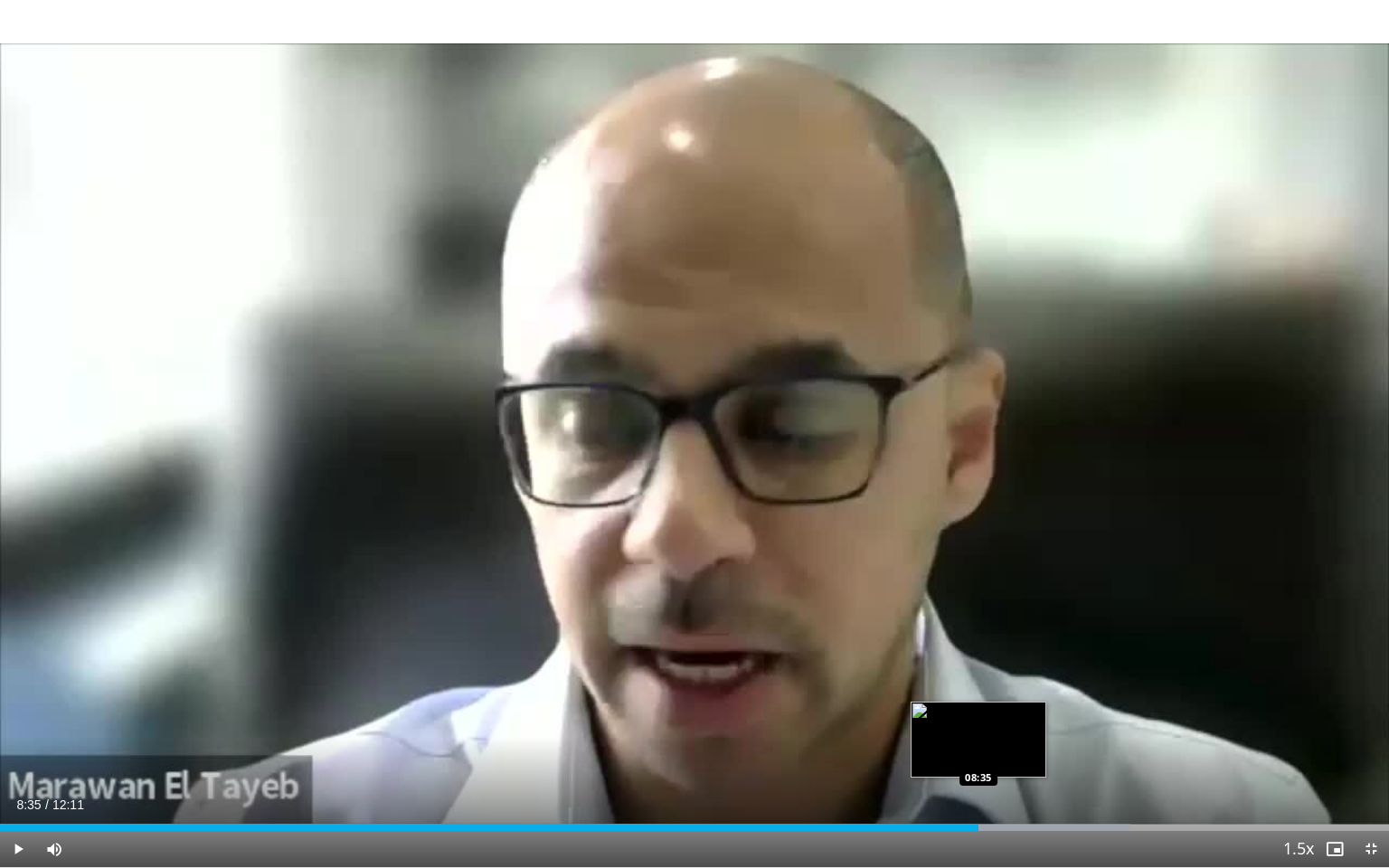 click on "Loaded :  81.38% [TIME] [TIME]" at bounding box center (694, 822) 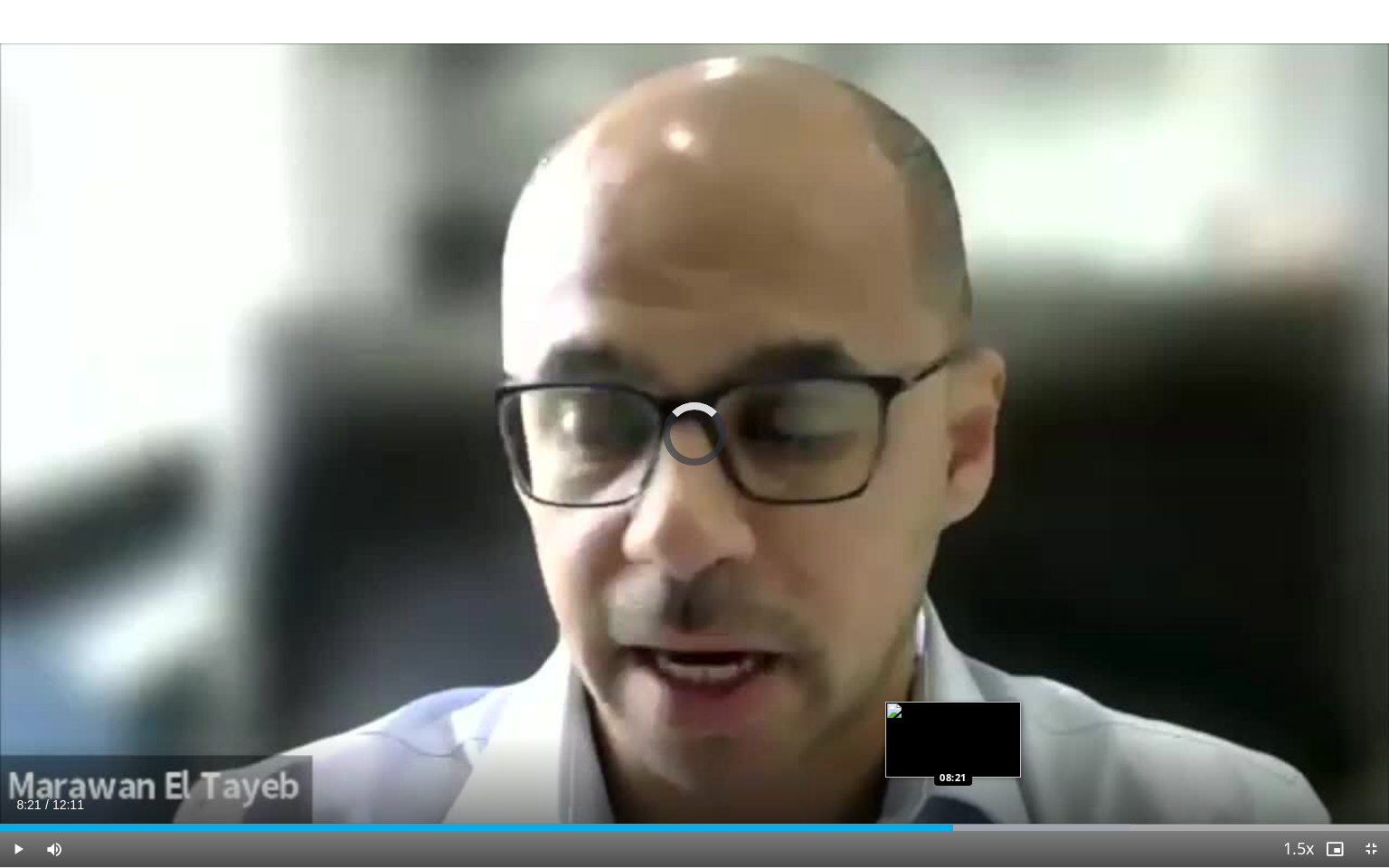 click on "Loaded :  81.38% [TIME] [TIME]" at bounding box center [694, 822] 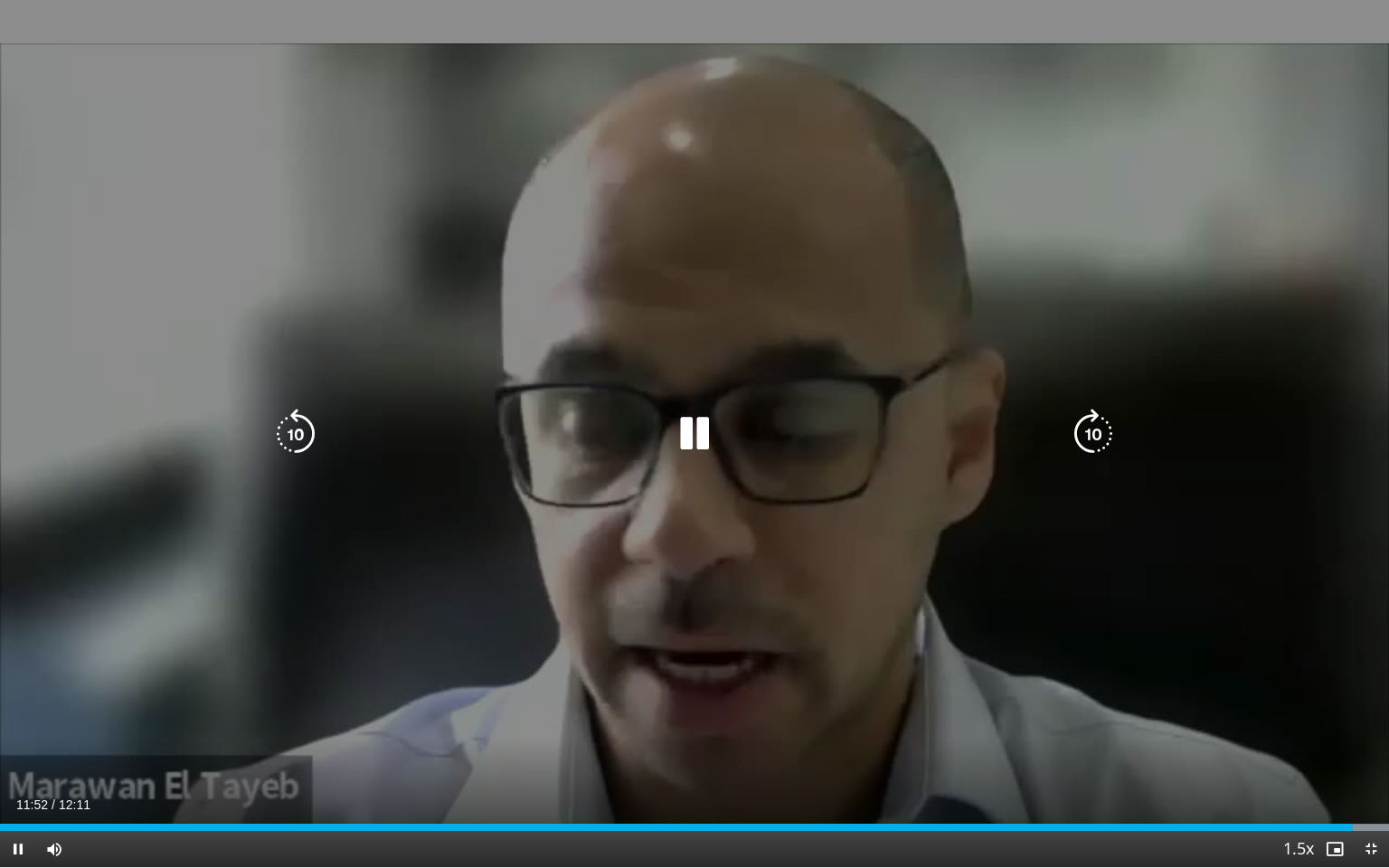 click on "10 seconds
Tap to unmute" at bounding box center [694, 433] 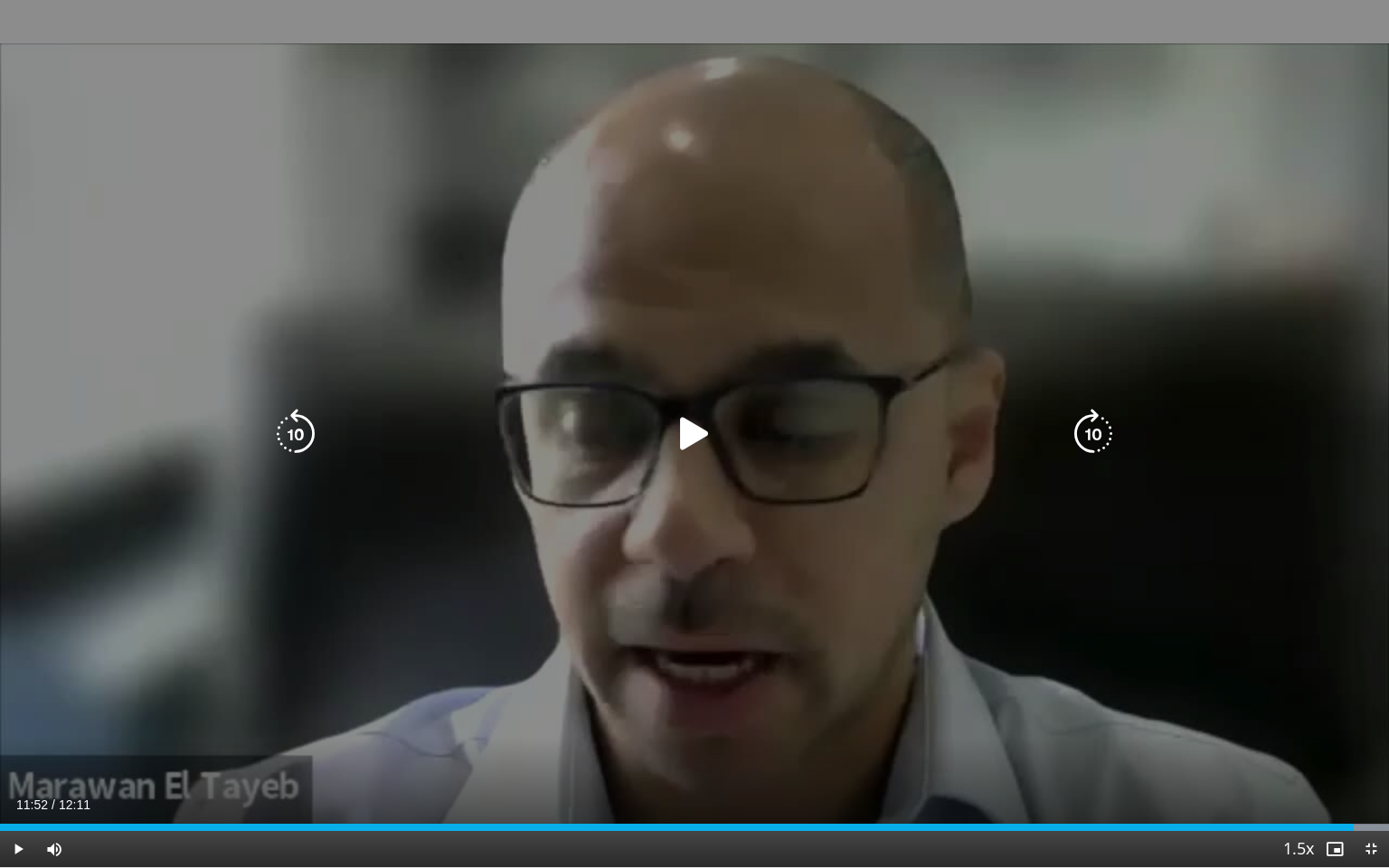 click on "10 seconds
Tap to unmute" at bounding box center (694, 433) 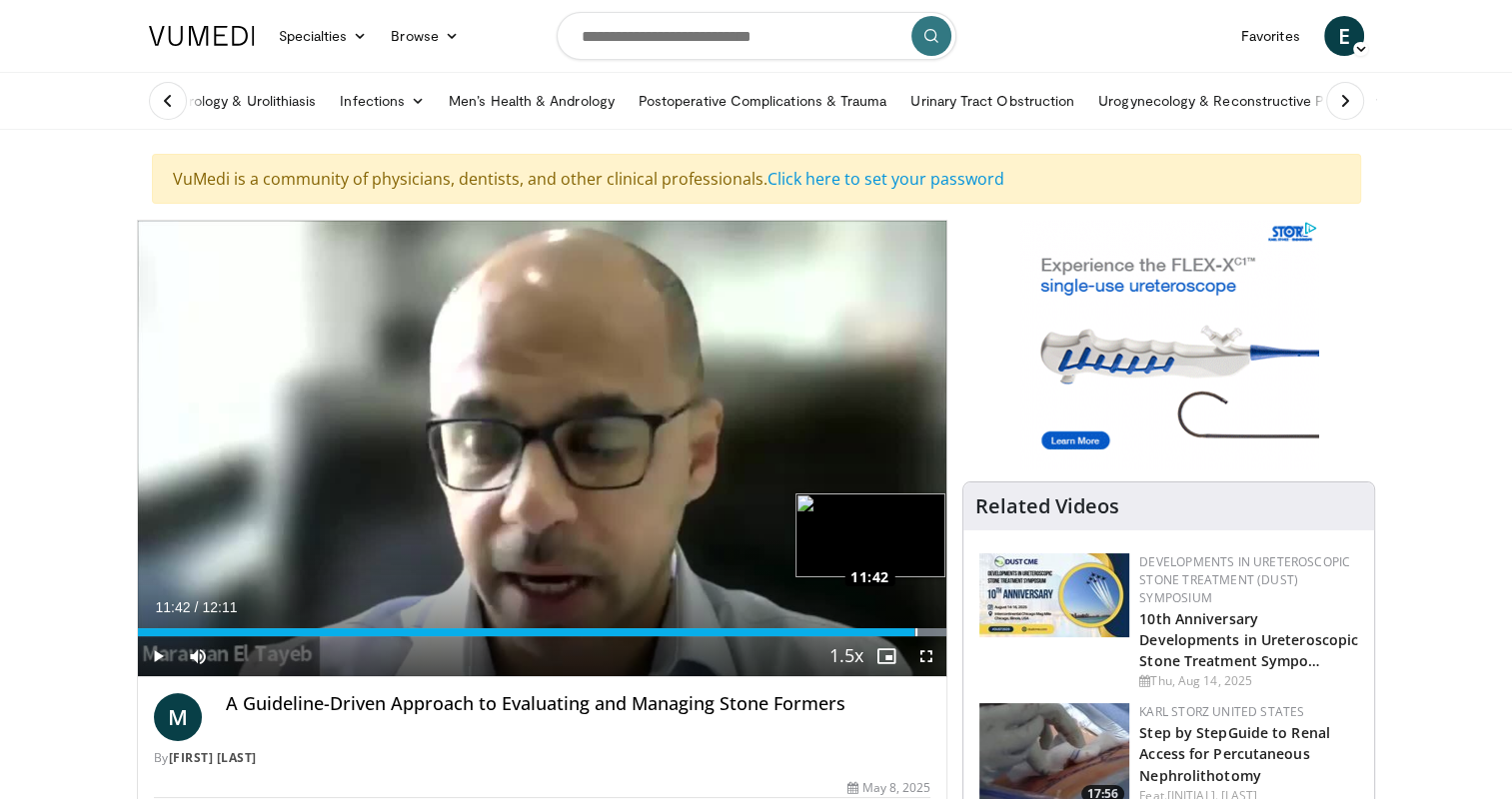 click on "Loaded :  100.00% 11:42 11:42" at bounding box center [543, 632] 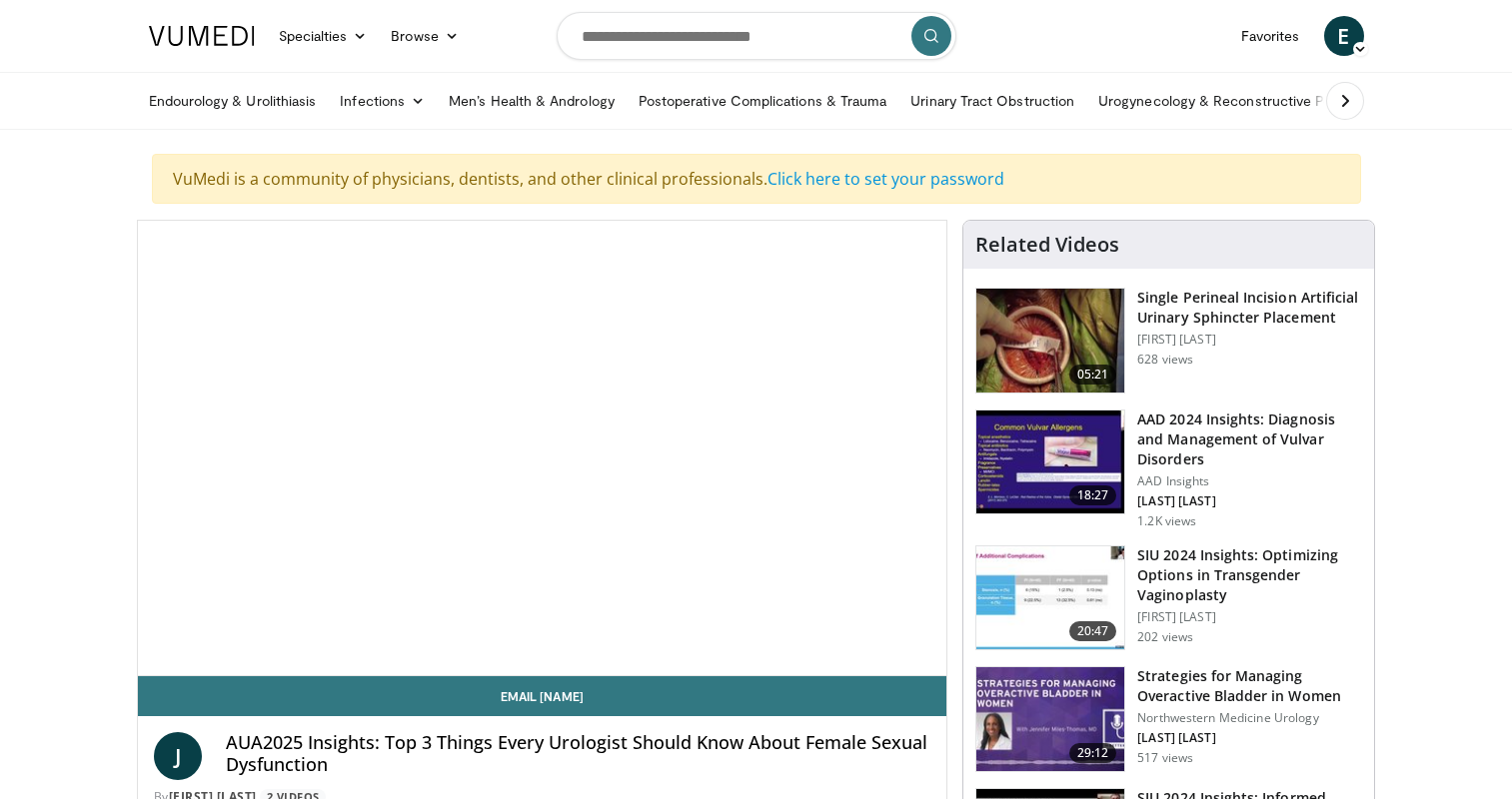 scroll, scrollTop: 0, scrollLeft: 0, axis: both 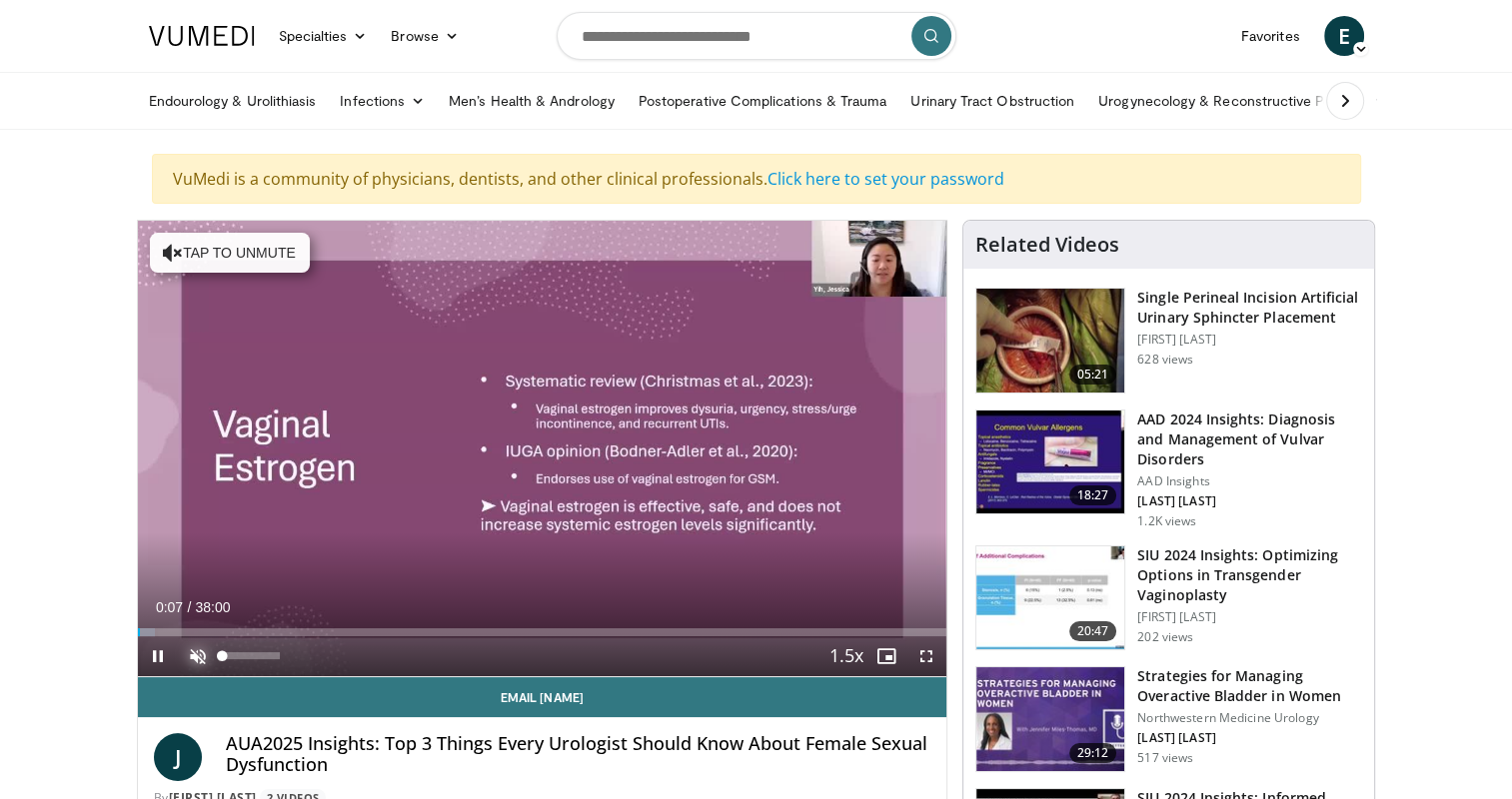 click at bounding box center [198, 656] 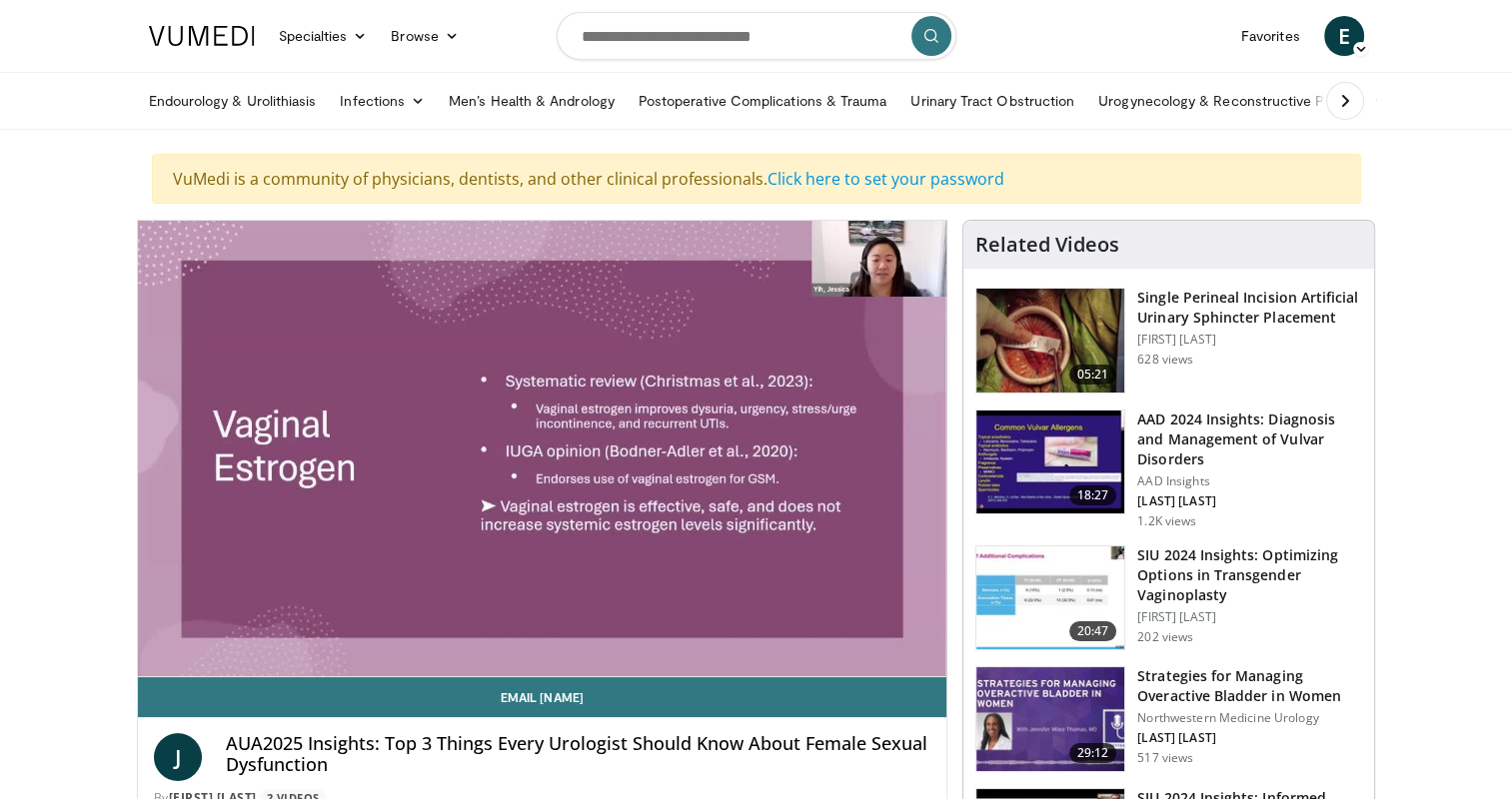 click on "**********" at bounding box center (543, 448) 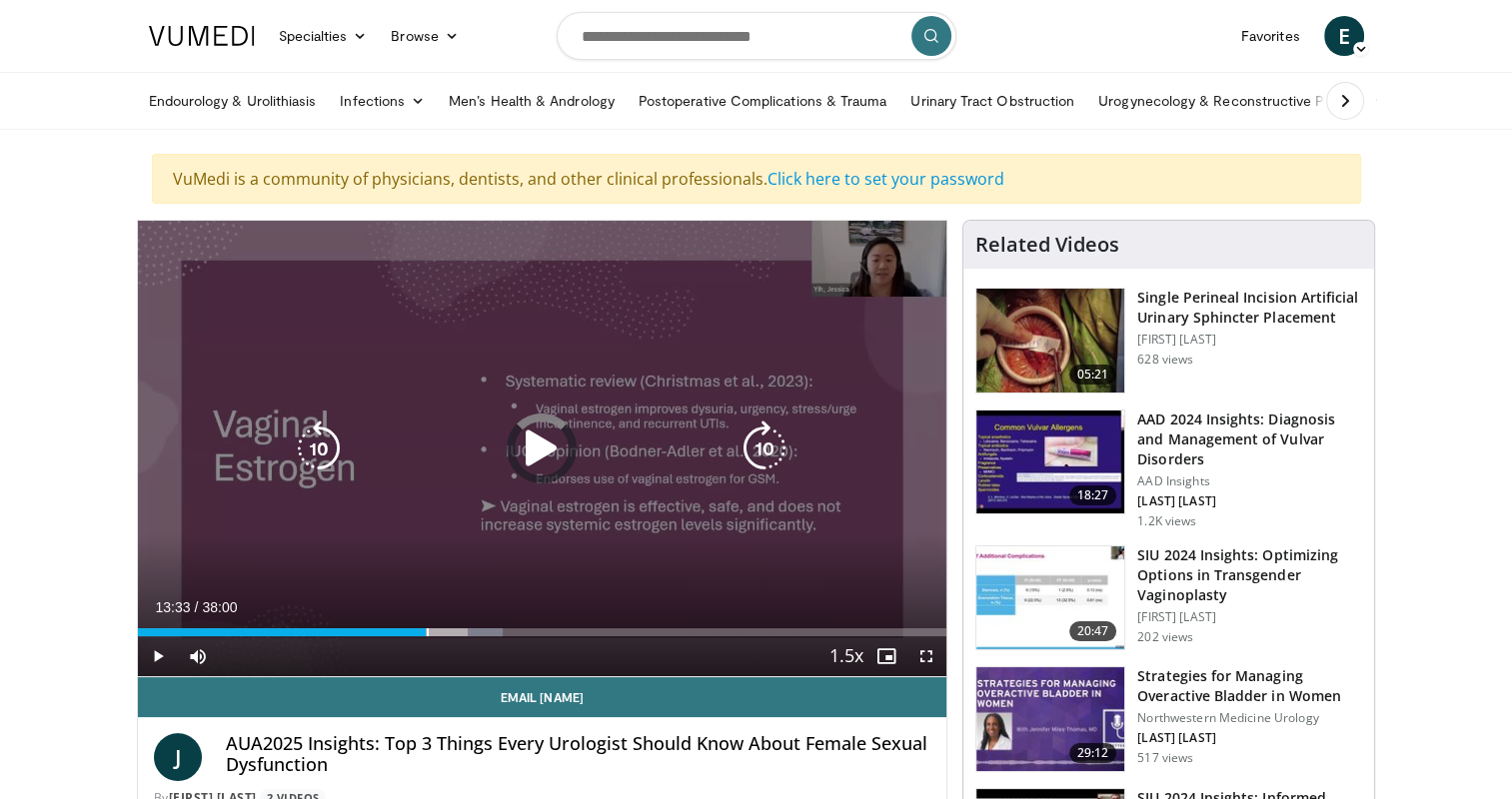 click on "Loaded :  45.17% 16:06 13:33" at bounding box center (543, 626) 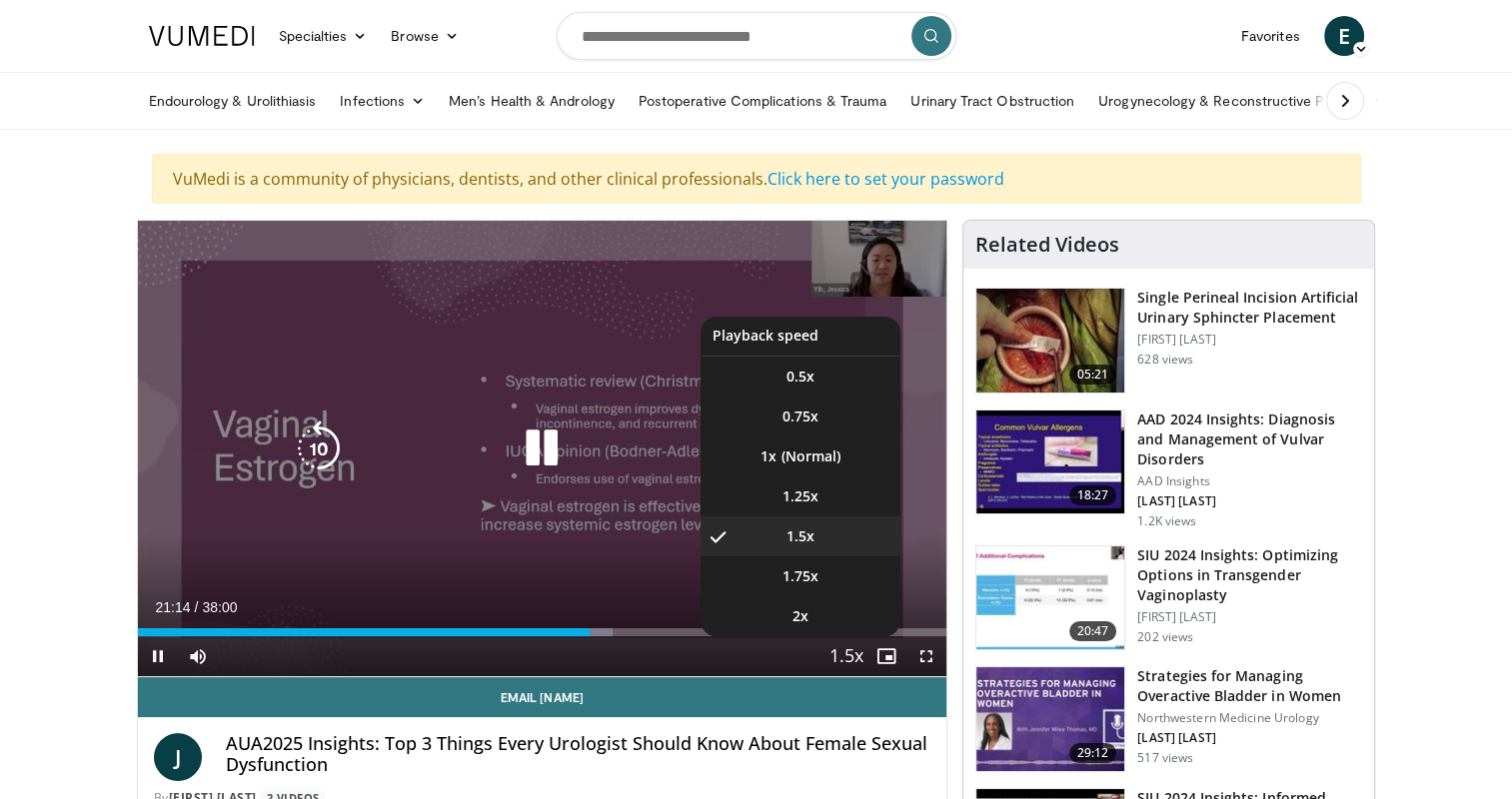 click on "Playback Rate" at bounding box center (846, 656) 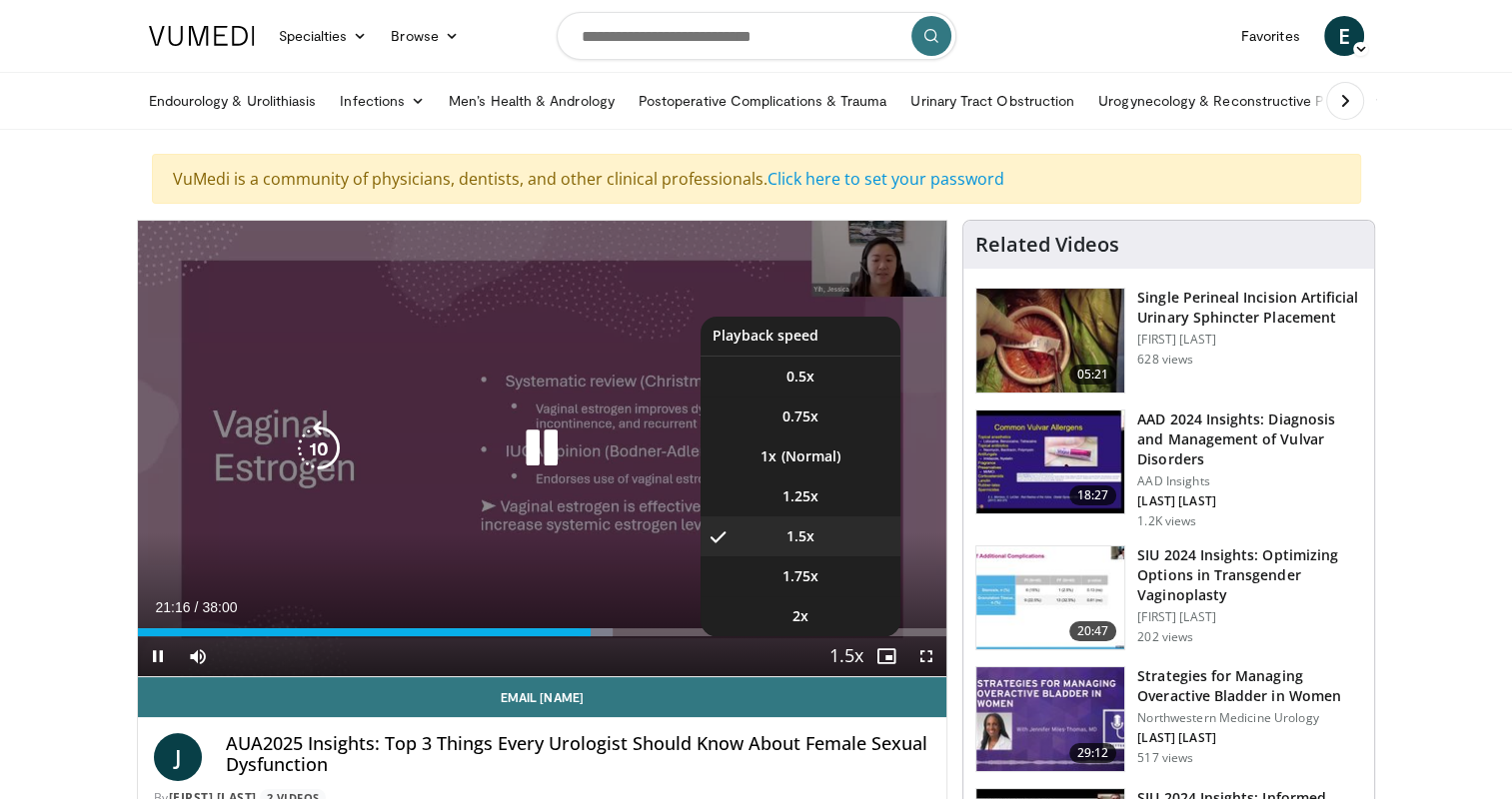 click at bounding box center [846, 657] 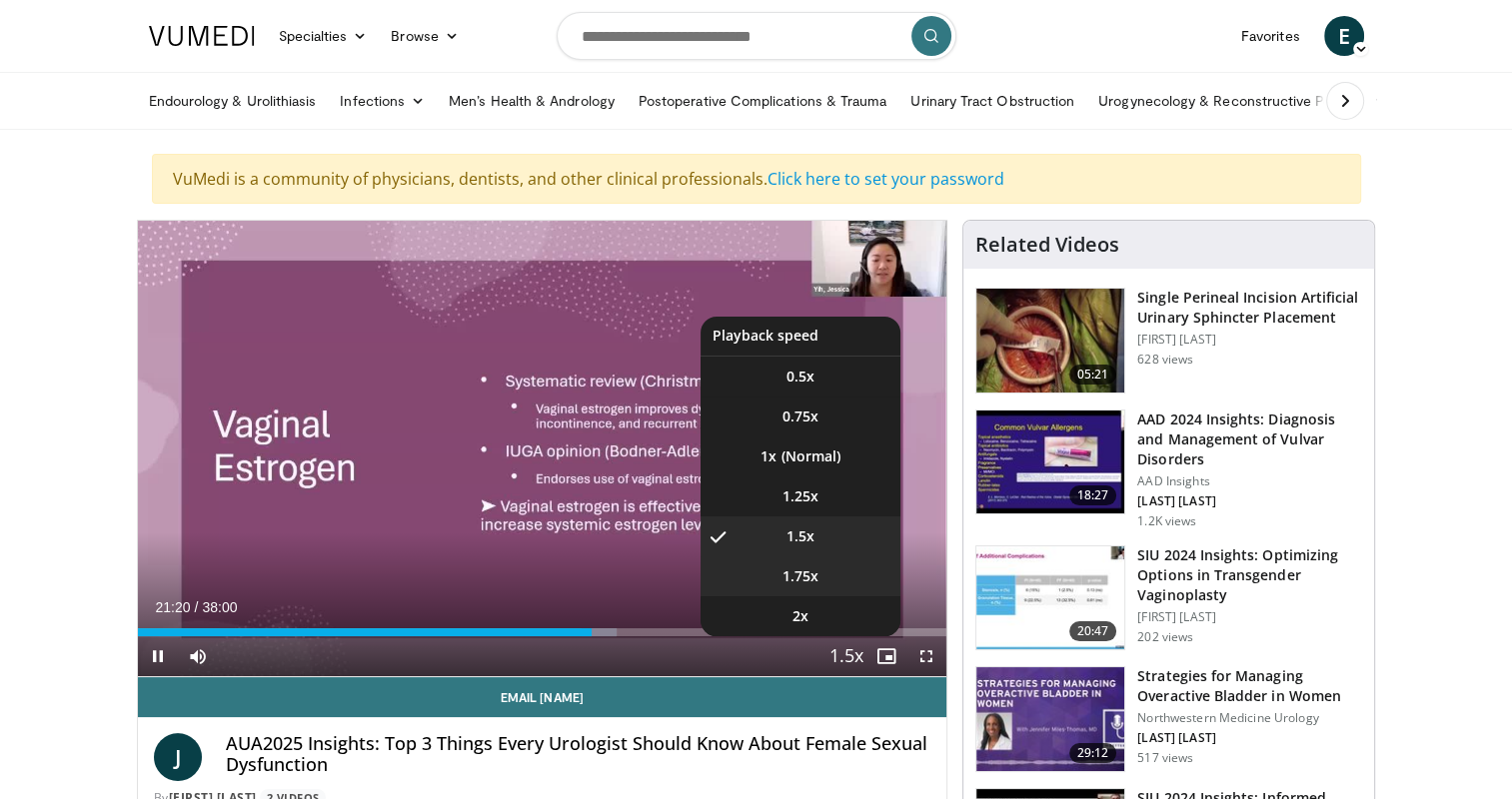 click on "1.75x" at bounding box center [800, 576] 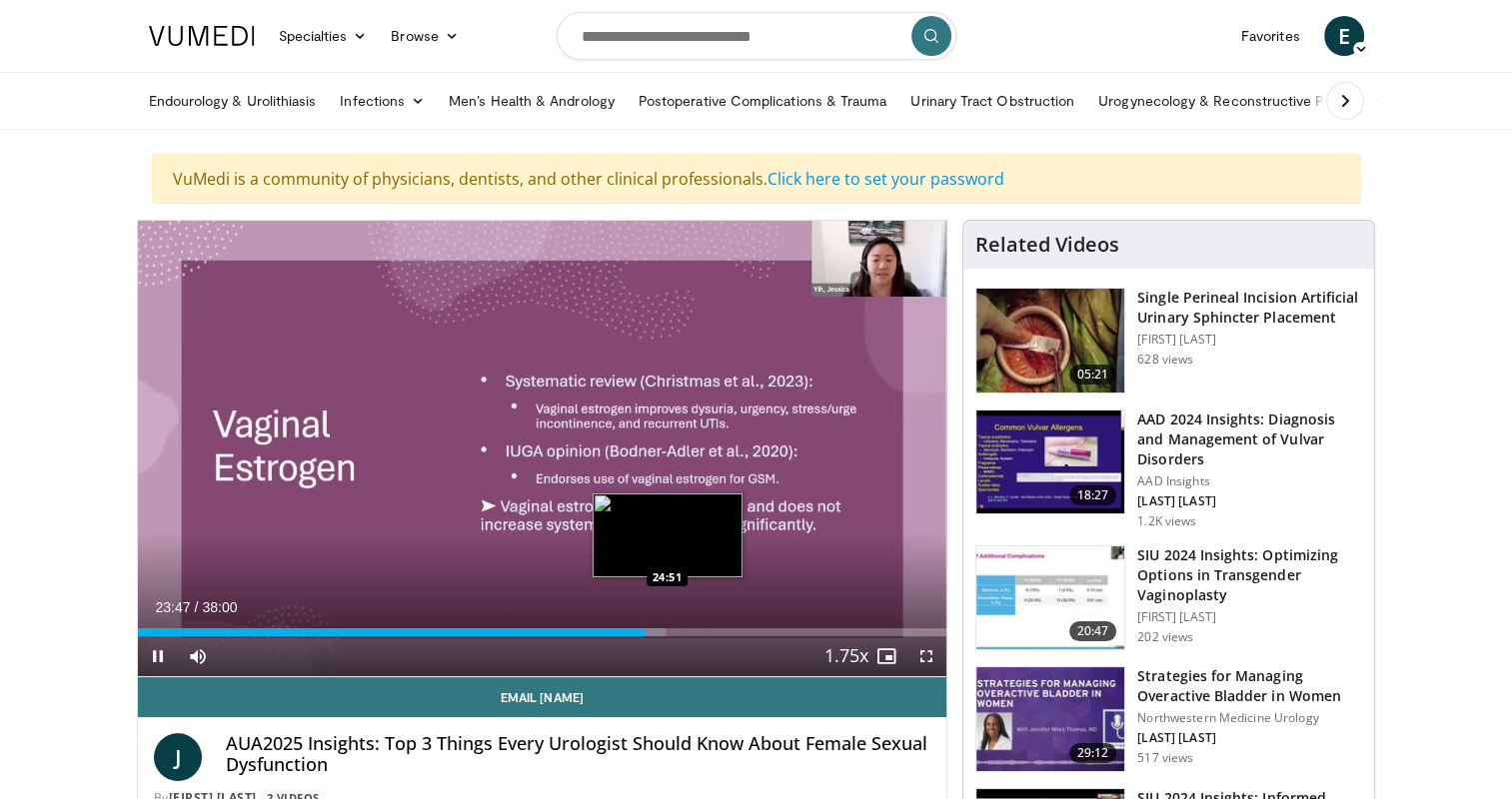 click on "Loaded :  65.26% 23:47 24:51" at bounding box center [543, 632] 